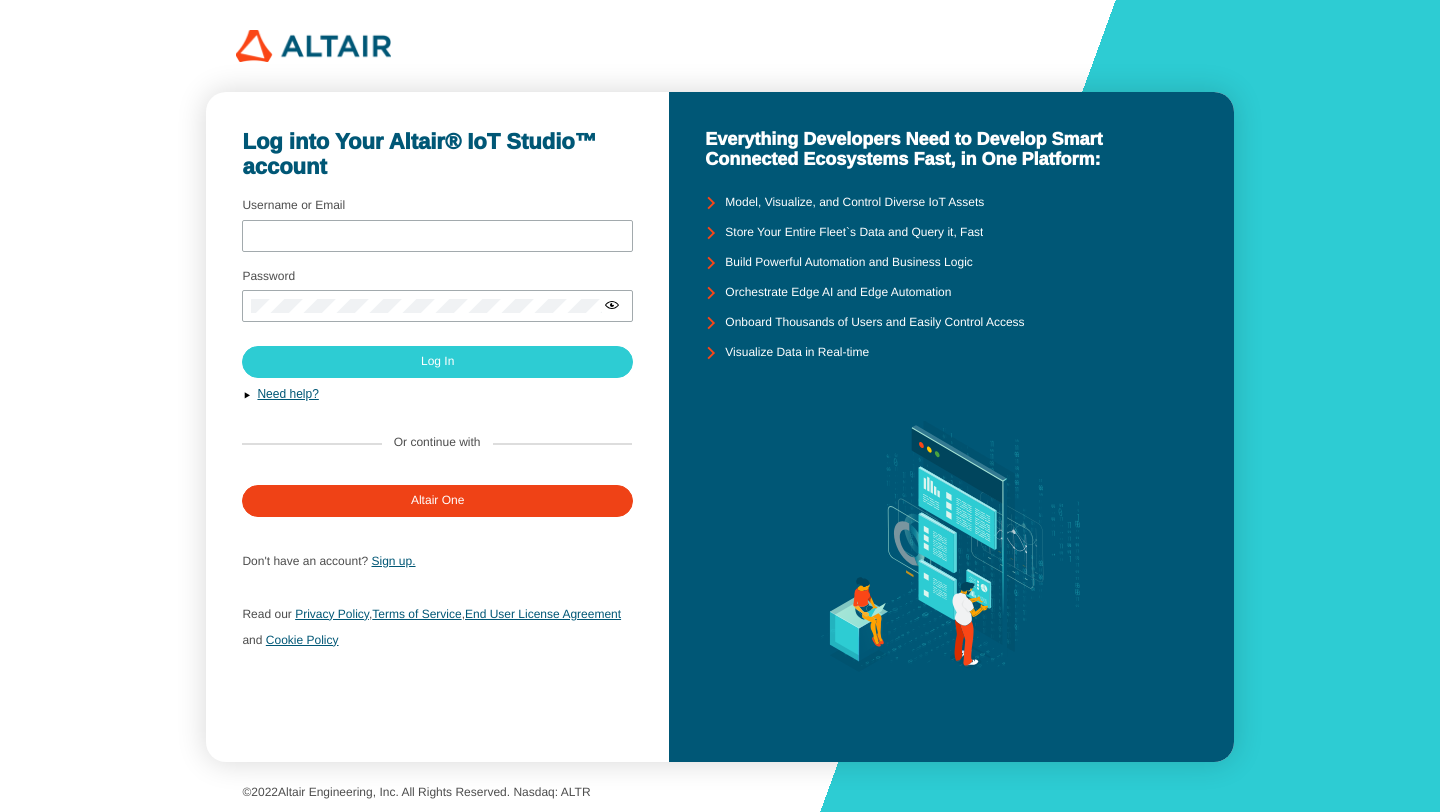 scroll, scrollTop: 0, scrollLeft: 0, axis: both 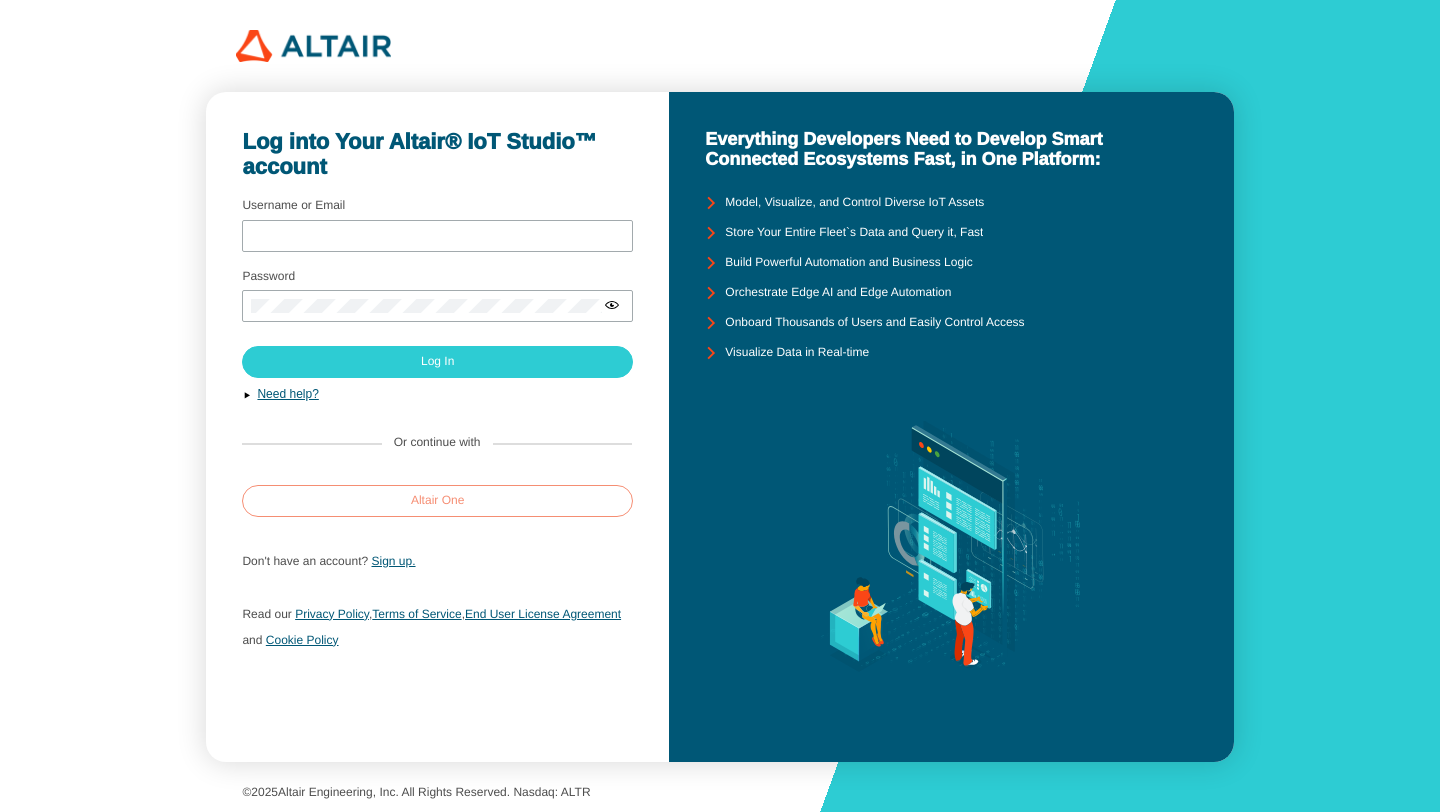click on "Altair One" at bounding box center (0, 0) 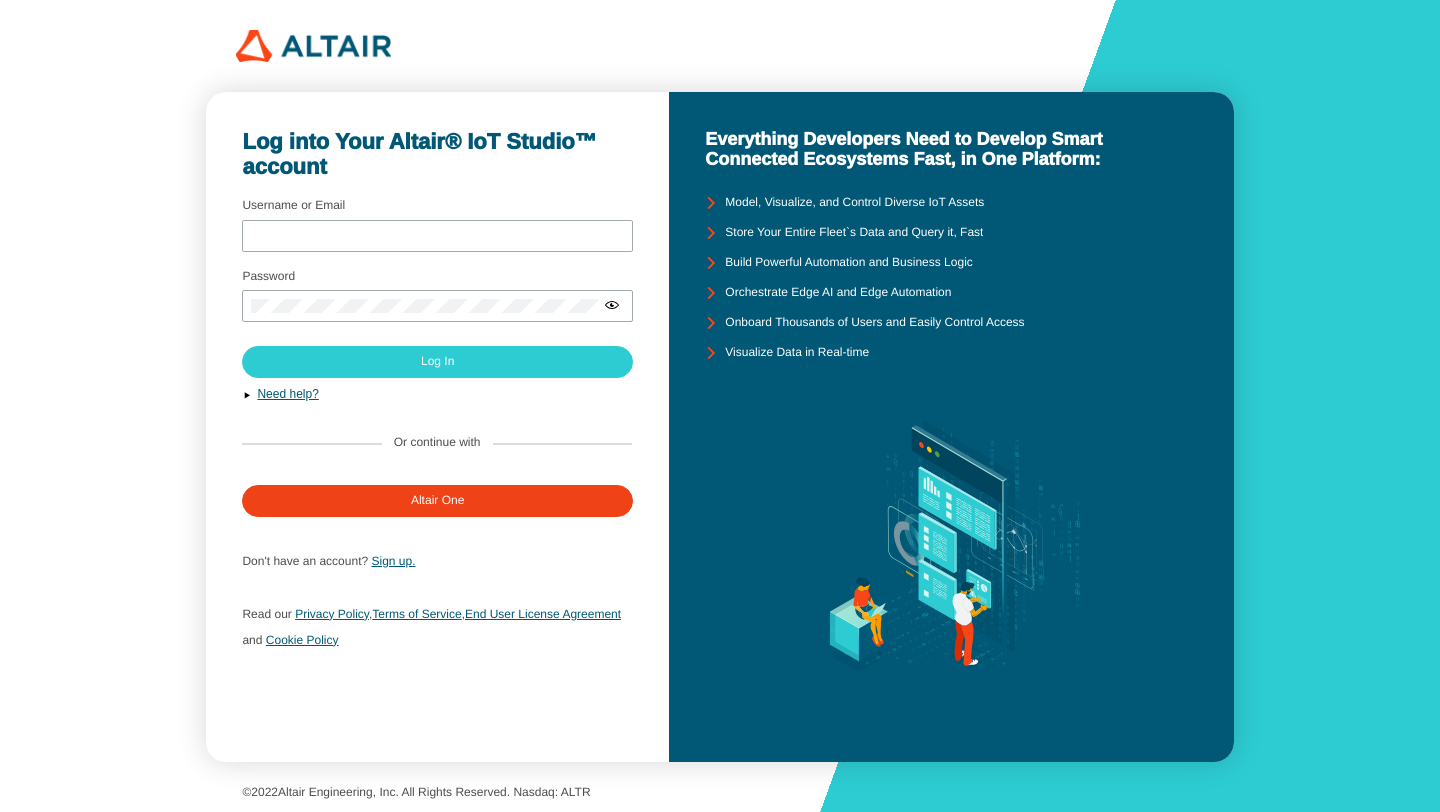 scroll, scrollTop: 0, scrollLeft: 0, axis: both 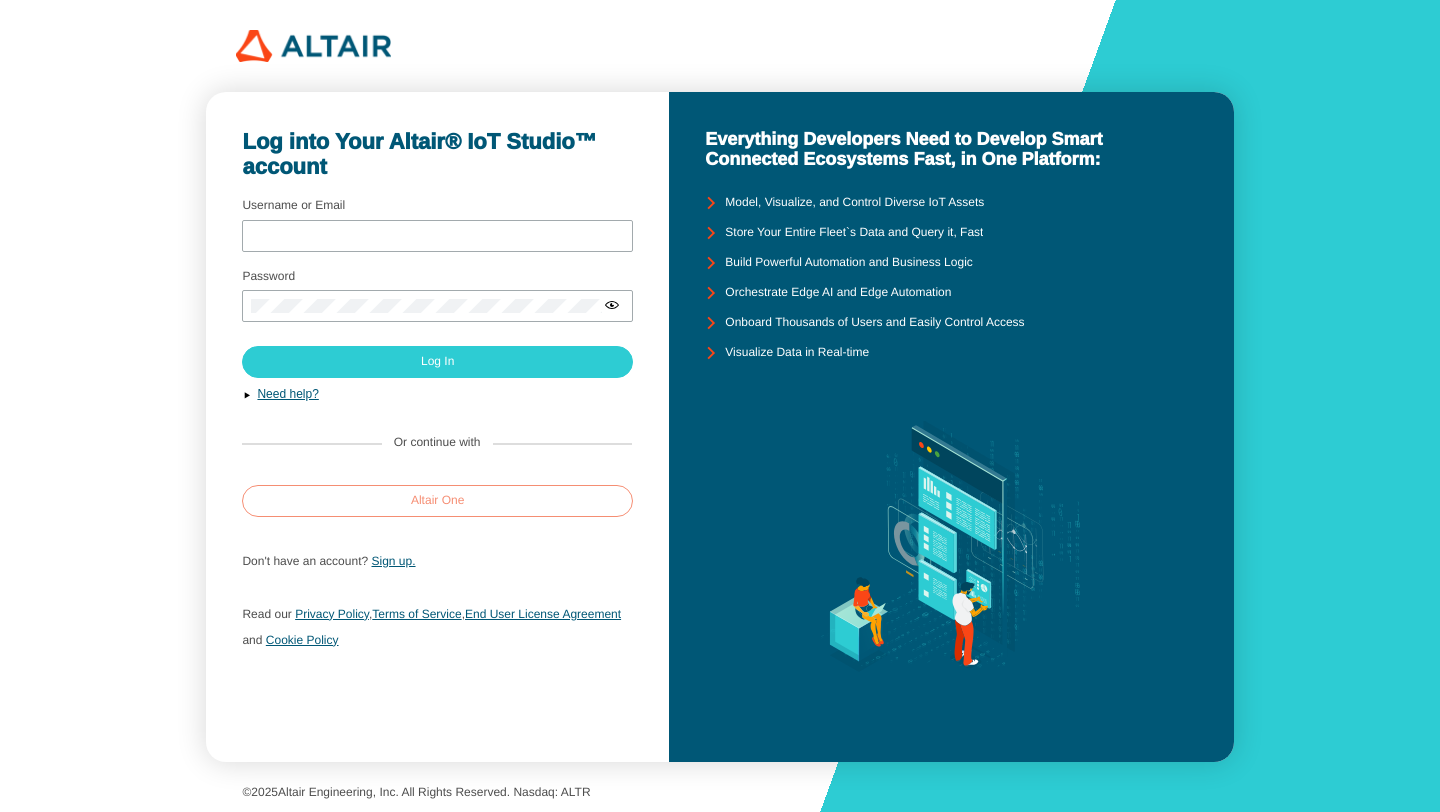 click on "Altair One" at bounding box center (437, 501) 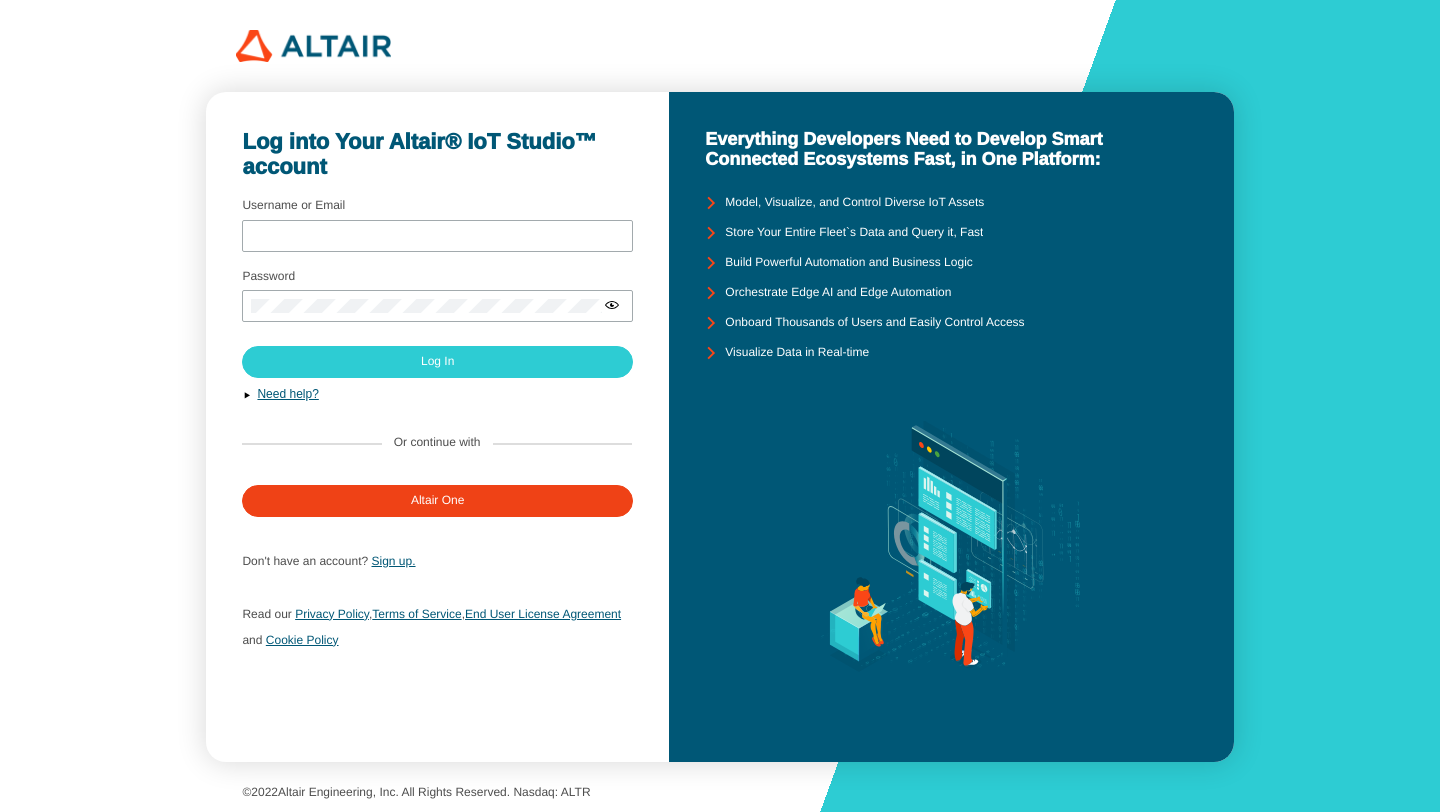 scroll, scrollTop: 0, scrollLeft: 0, axis: both 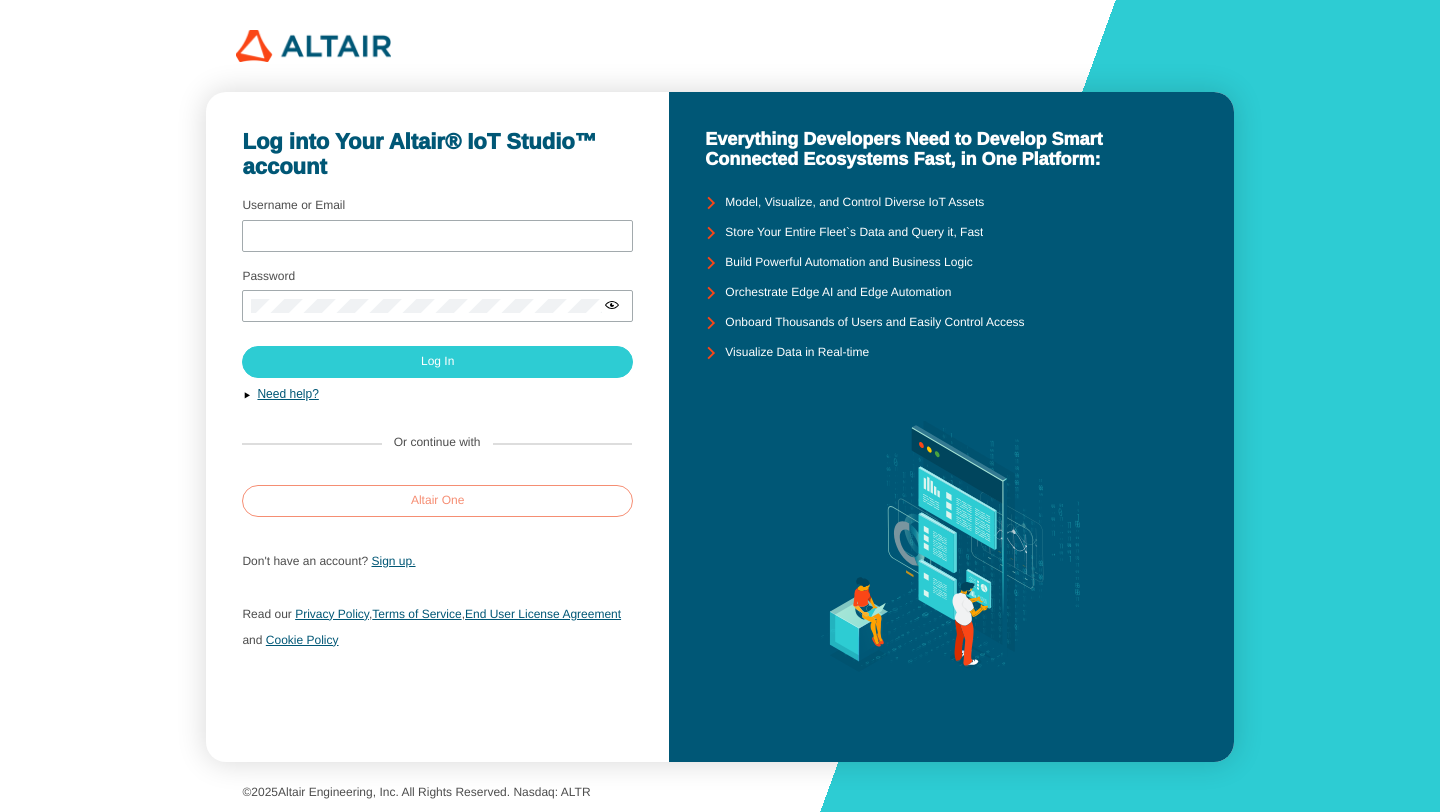 click on "Altair One" at bounding box center [437, 501] 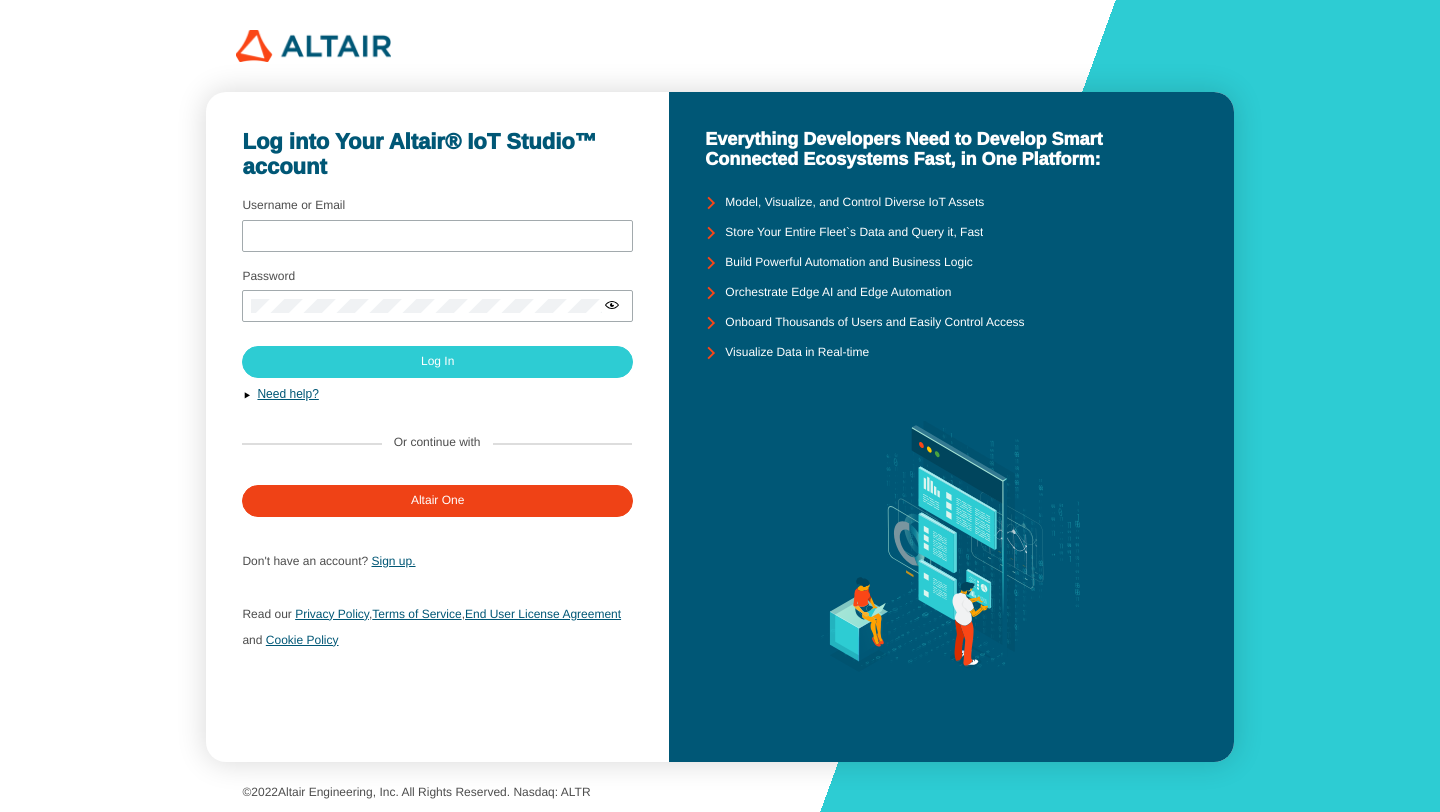scroll, scrollTop: 0, scrollLeft: 0, axis: both 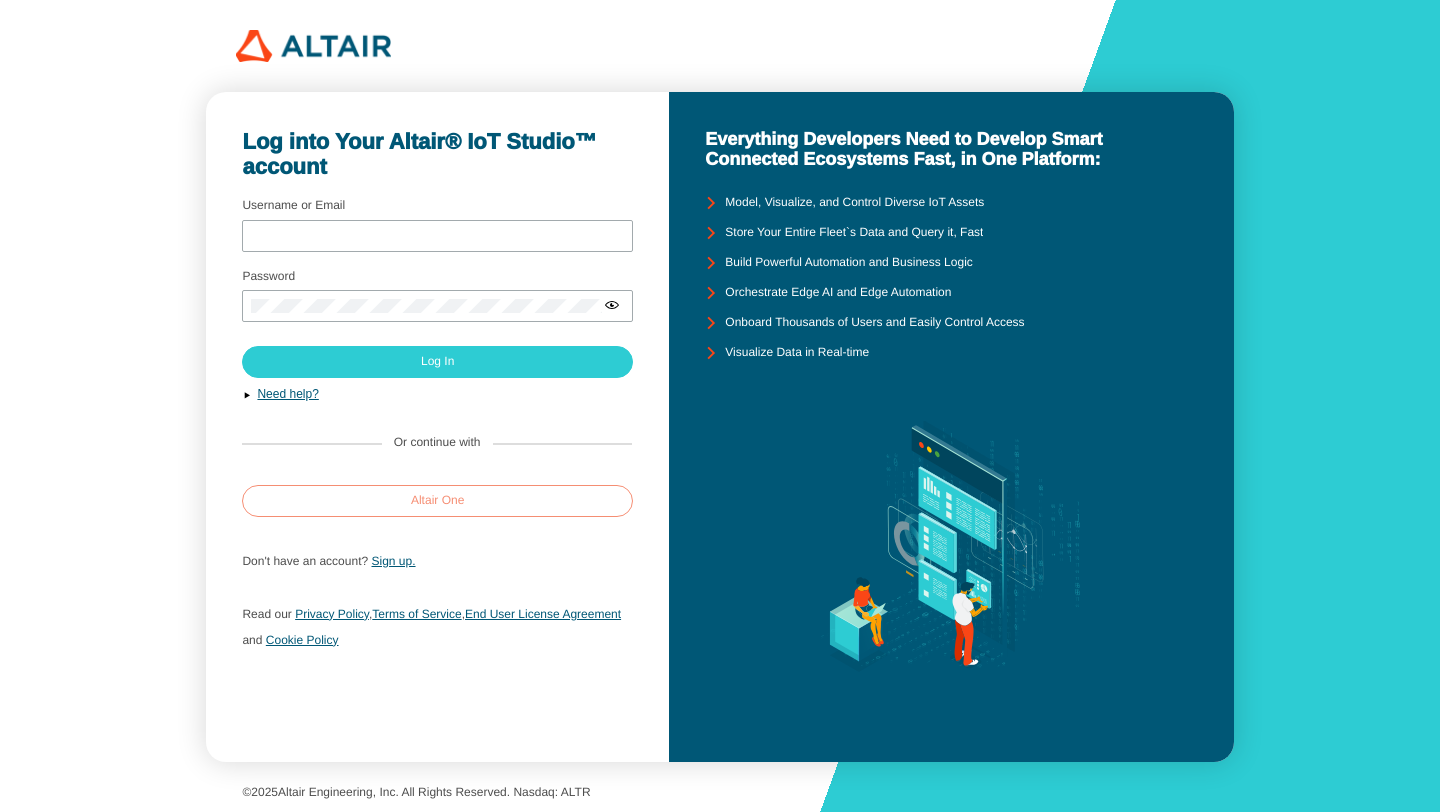 click on "Altair One" at bounding box center [437, 501] 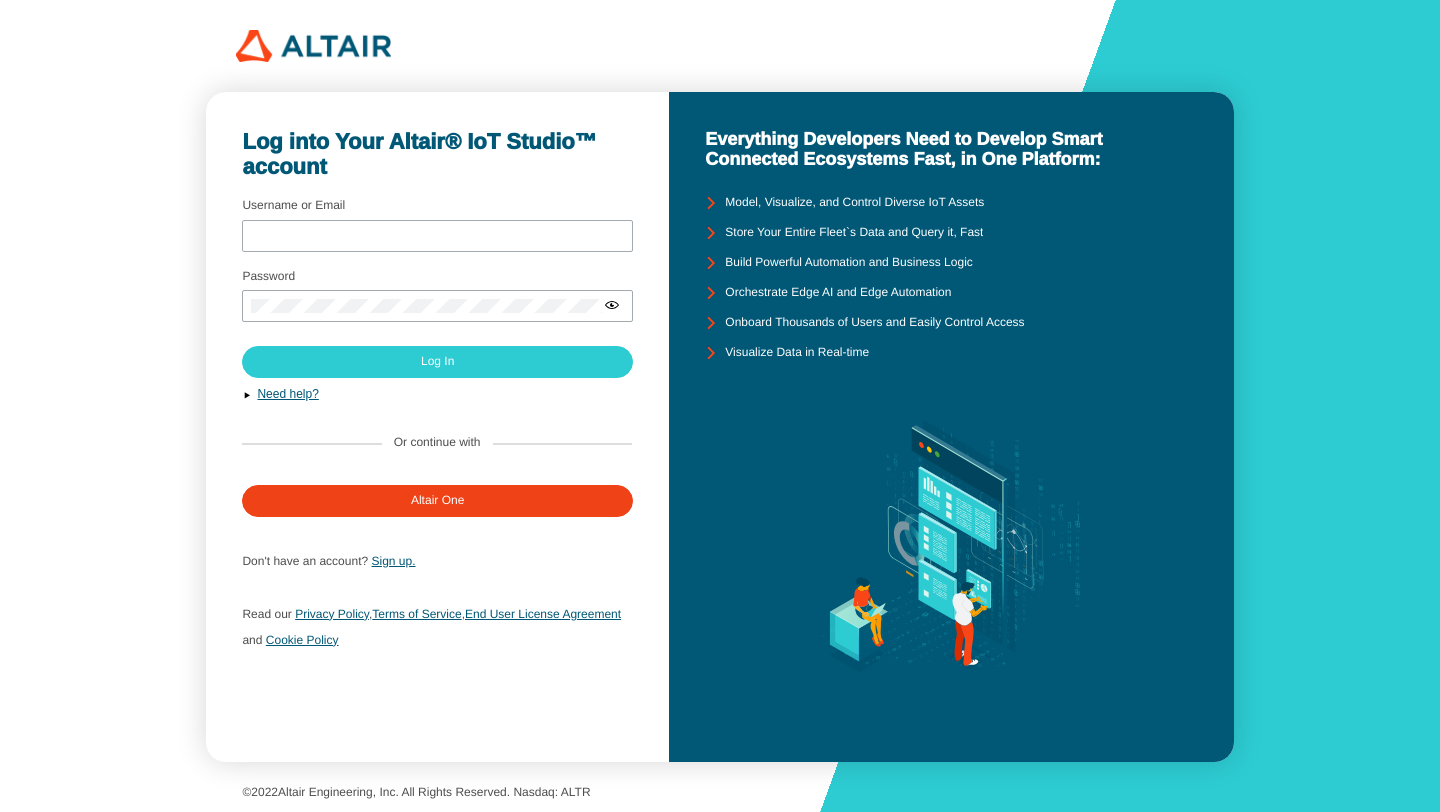 scroll, scrollTop: 0, scrollLeft: 0, axis: both 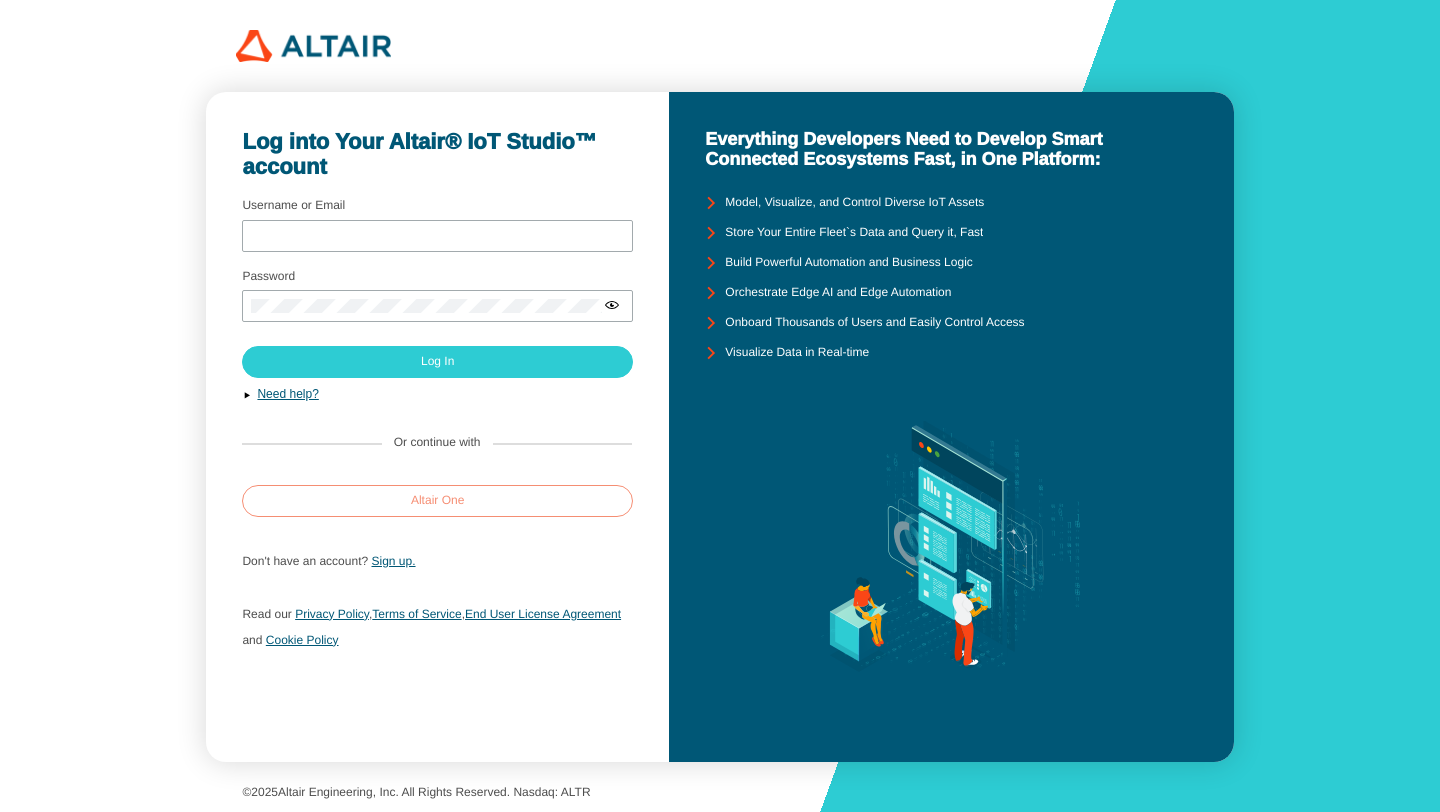 click on "Altair One" at bounding box center [437, 501] 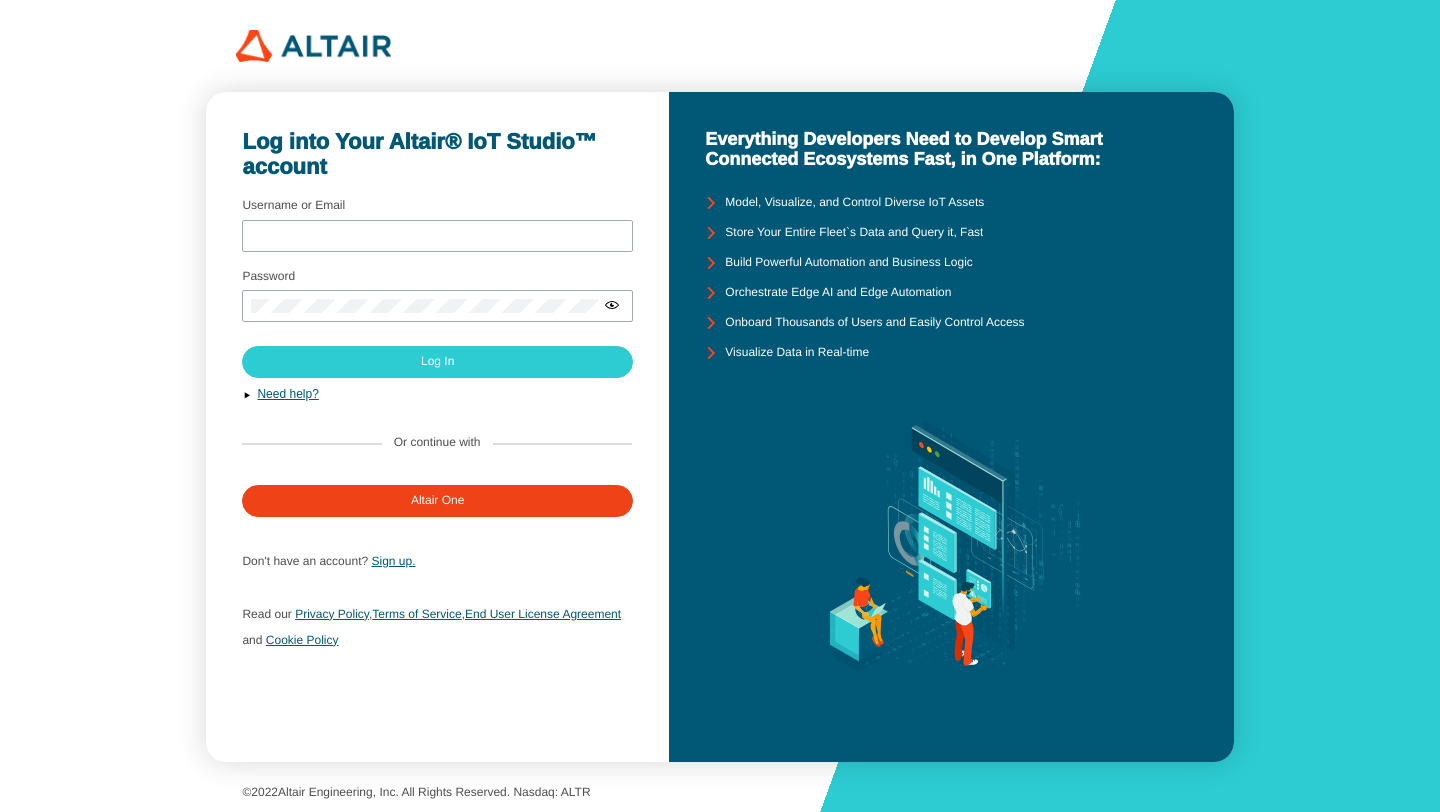scroll, scrollTop: 0, scrollLeft: 0, axis: both 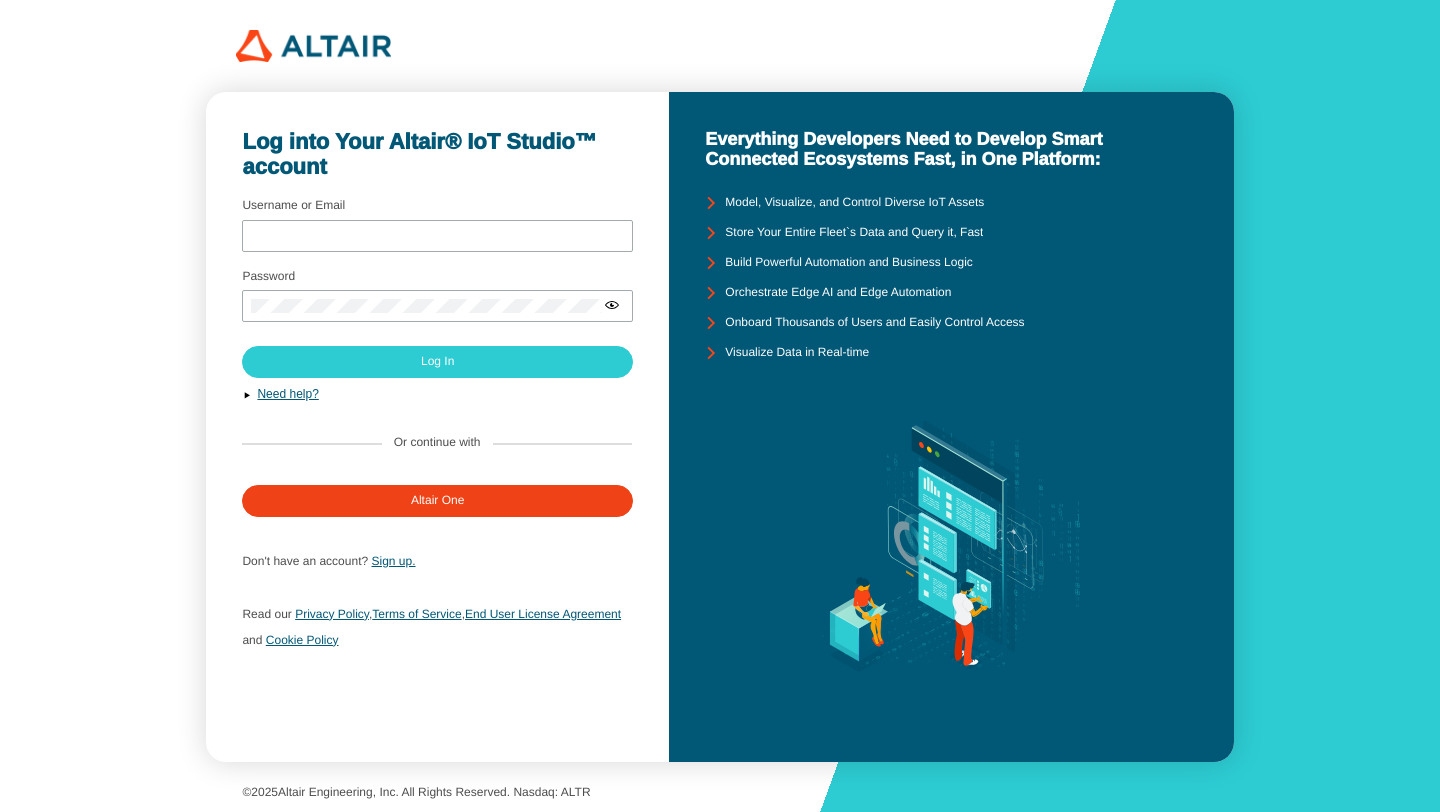 click at bounding box center (710, 293) 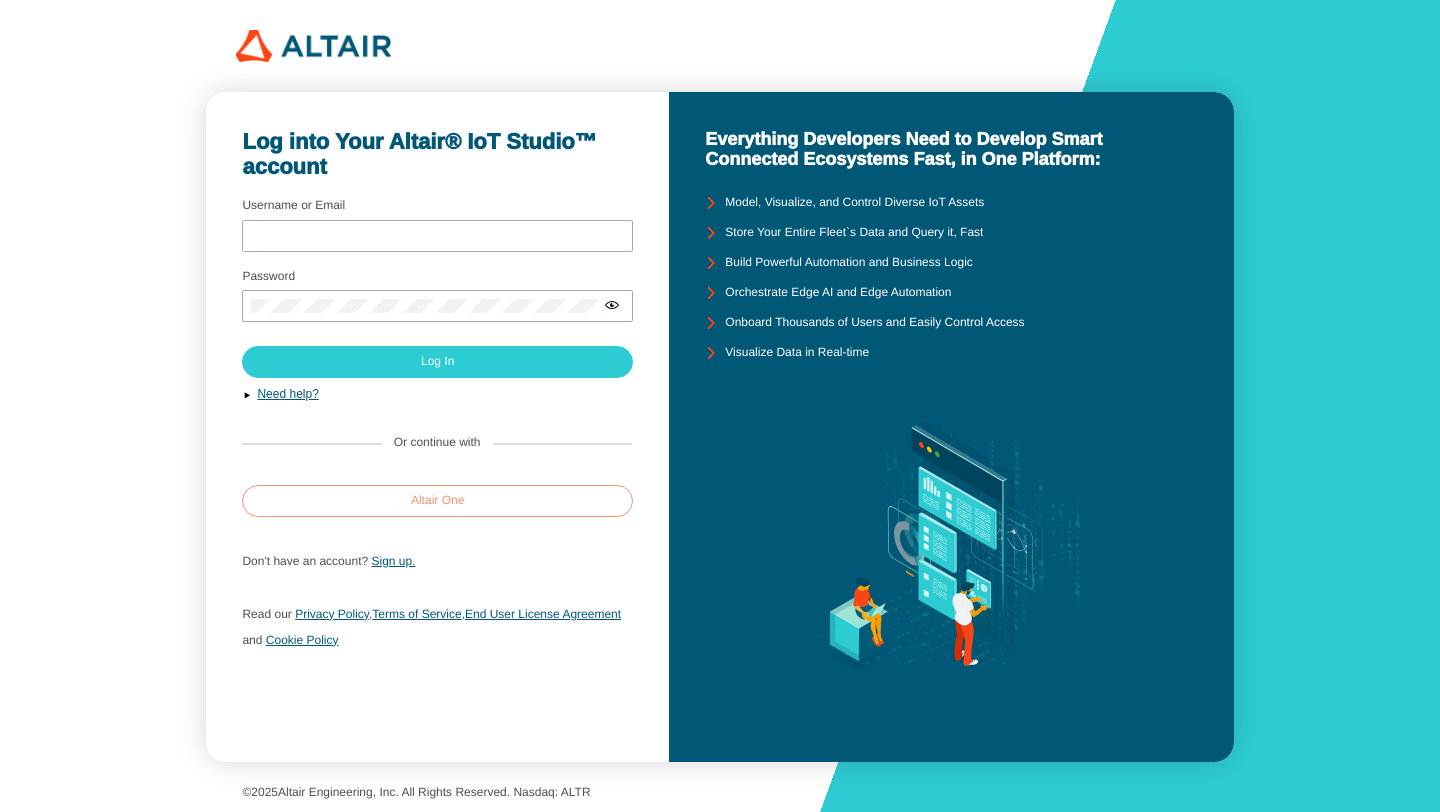 click on "Altair One" at bounding box center (437, 501) 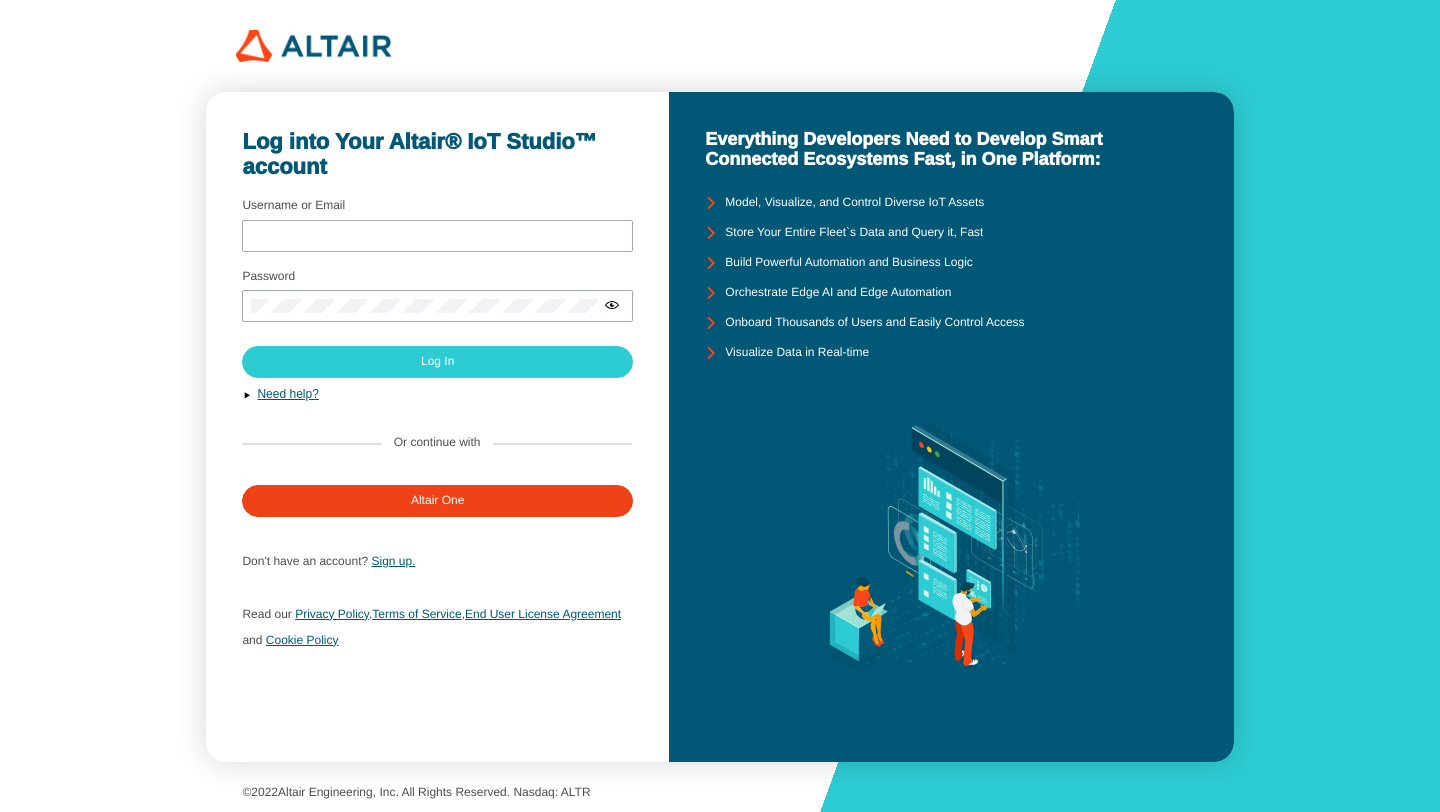scroll, scrollTop: 0, scrollLeft: 0, axis: both 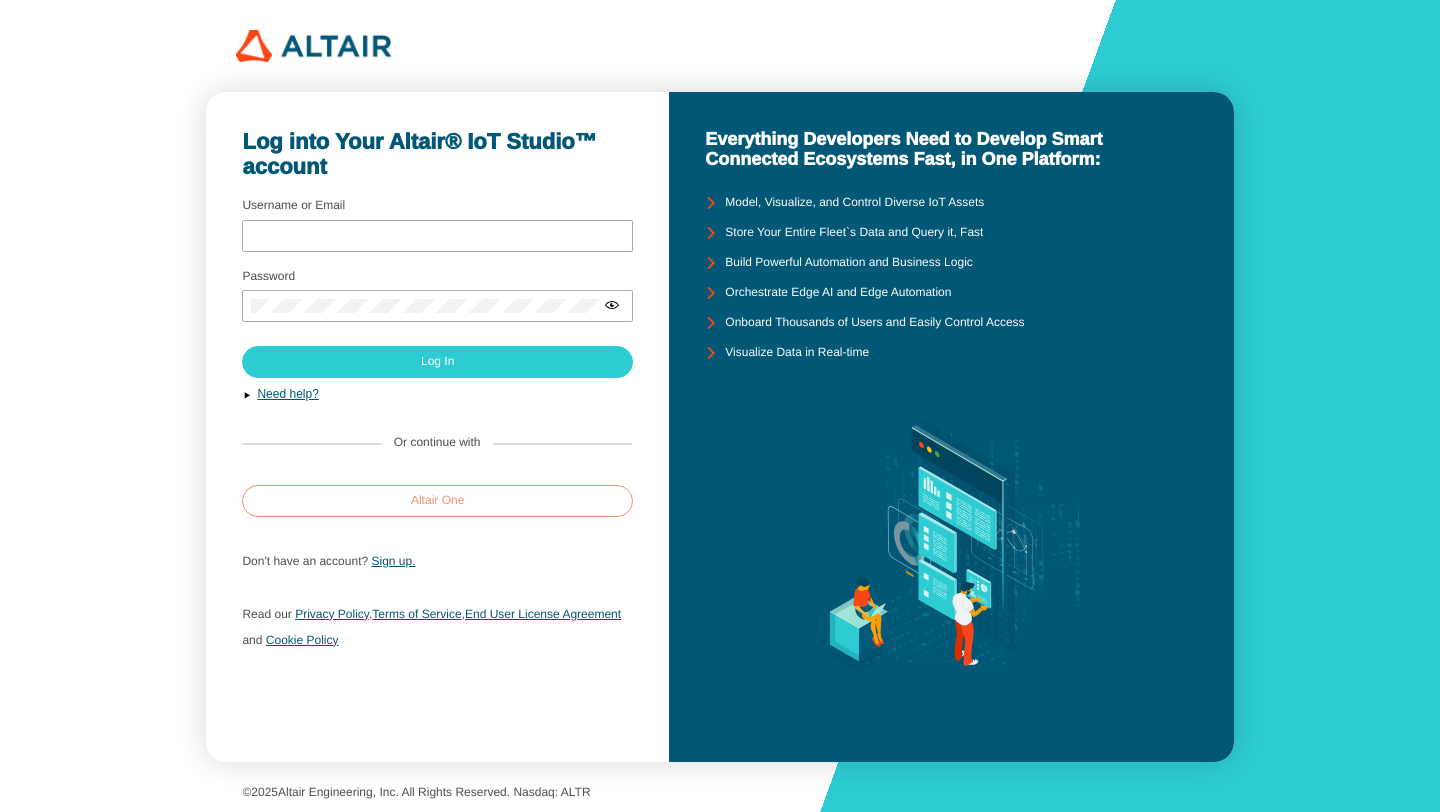 click on "Altair One" at bounding box center [437, 501] 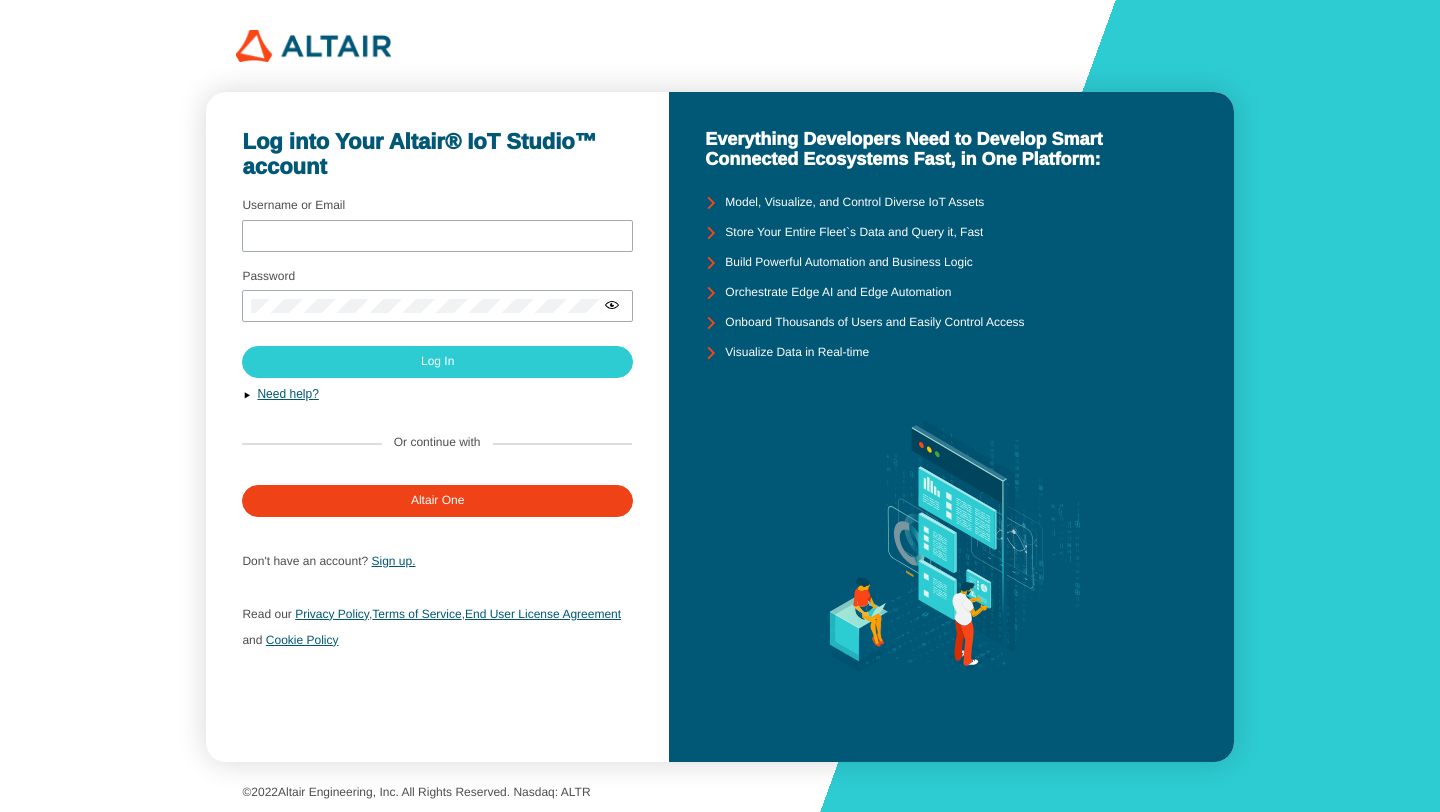 scroll, scrollTop: 0, scrollLeft: 0, axis: both 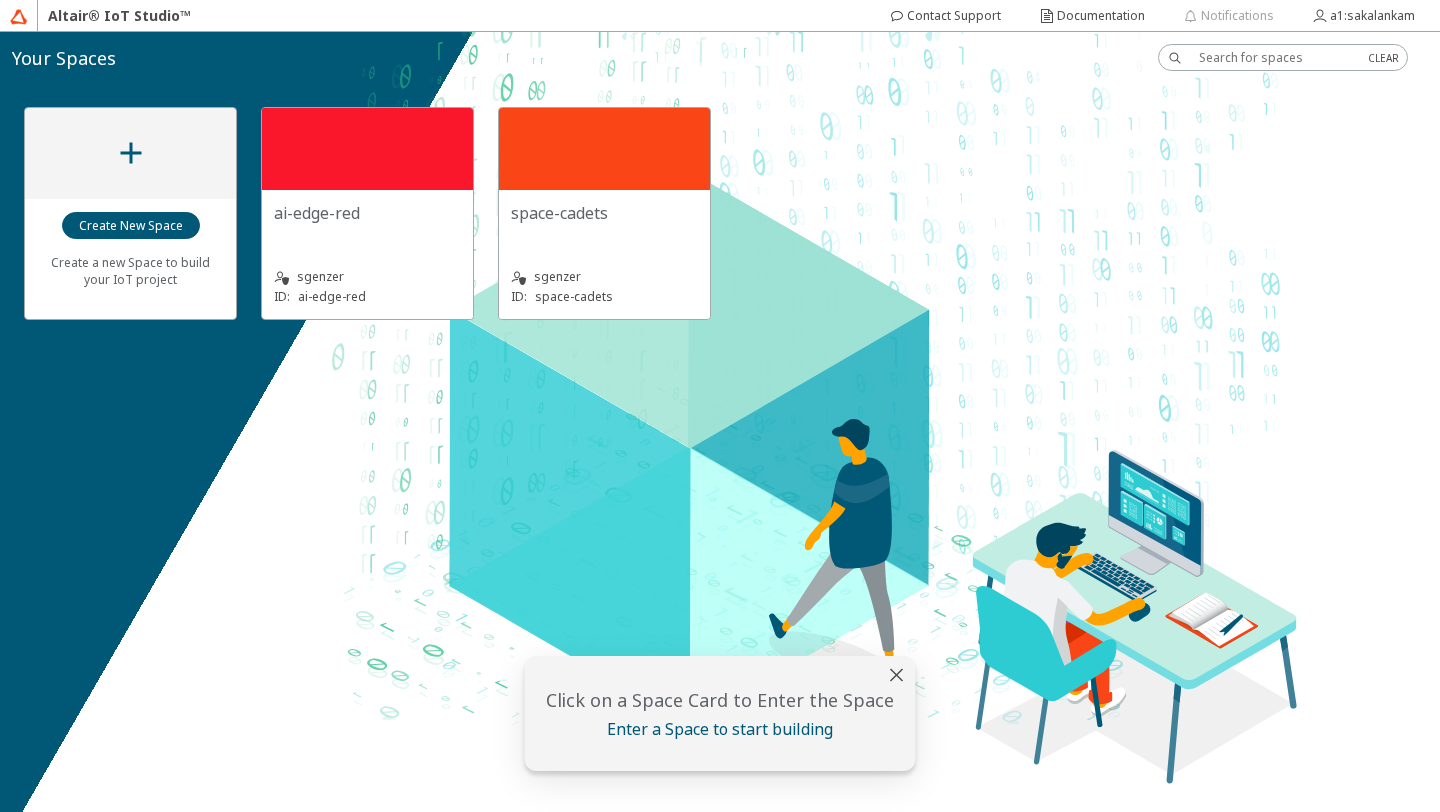 click on "ai-edge-red" at bounding box center (367, 213) 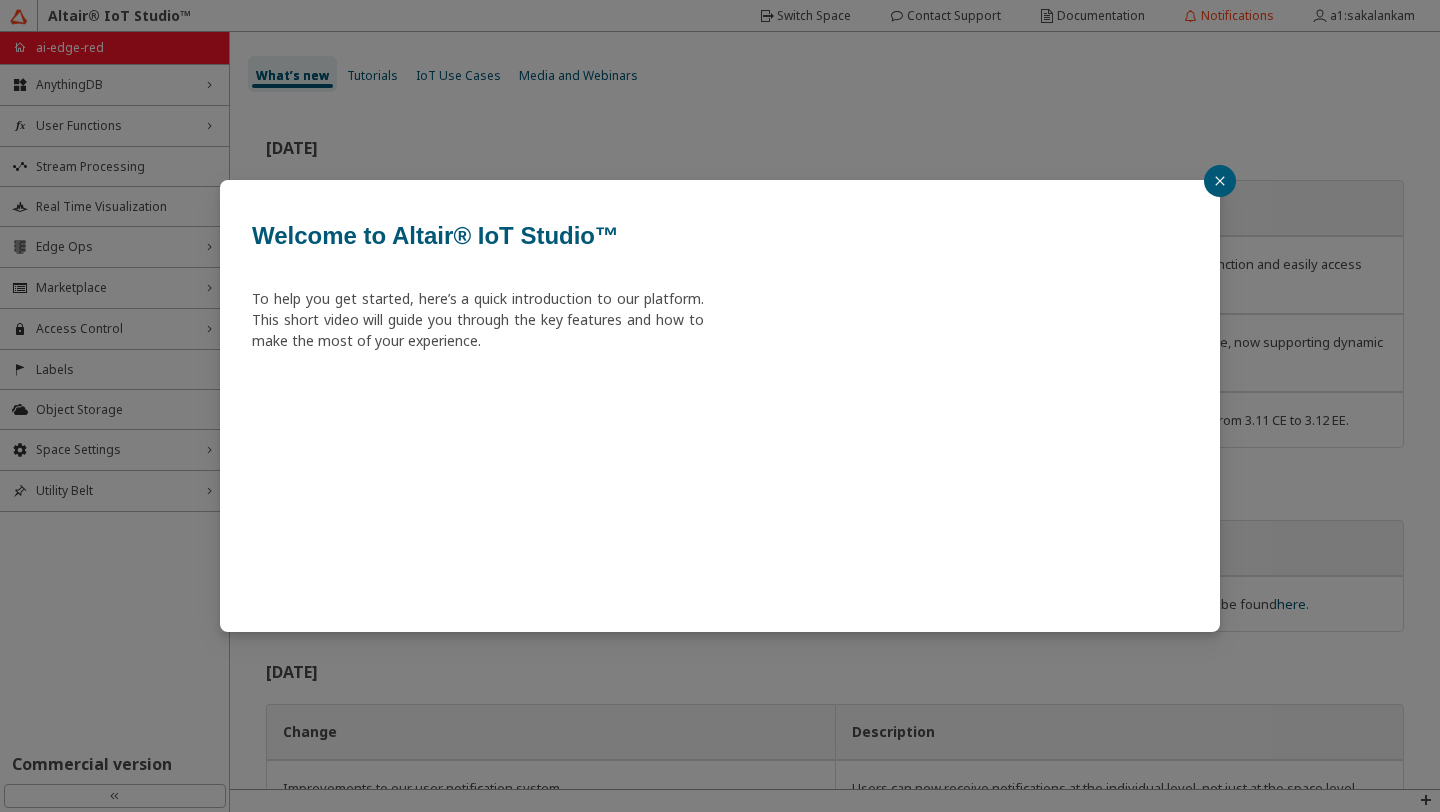 click 